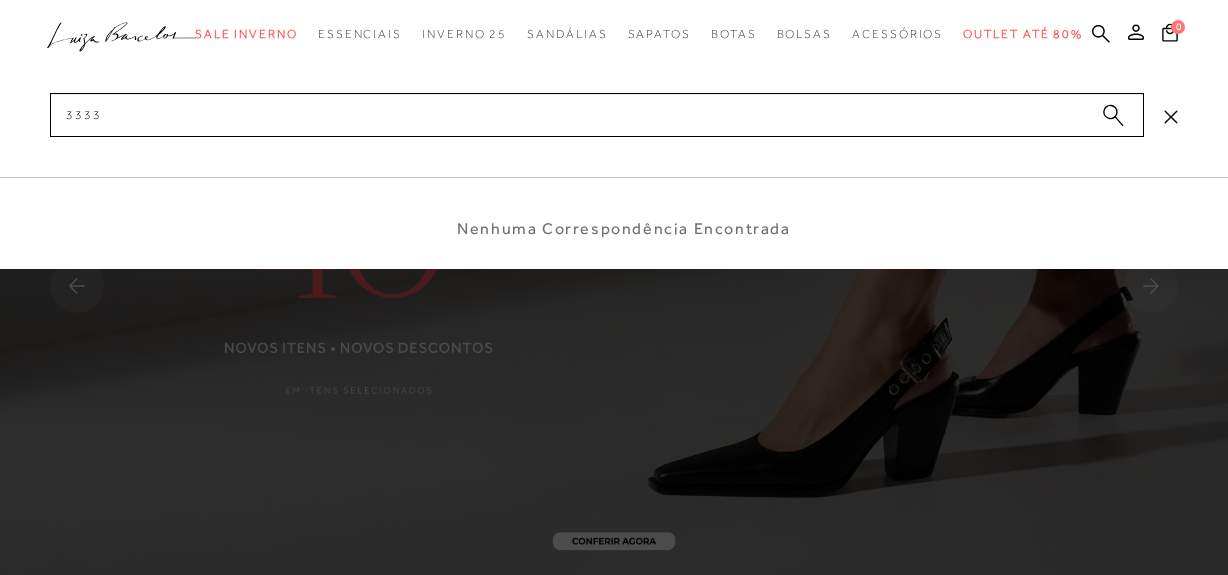scroll, scrollTop: 0, scrollLeft: 0, axis: both 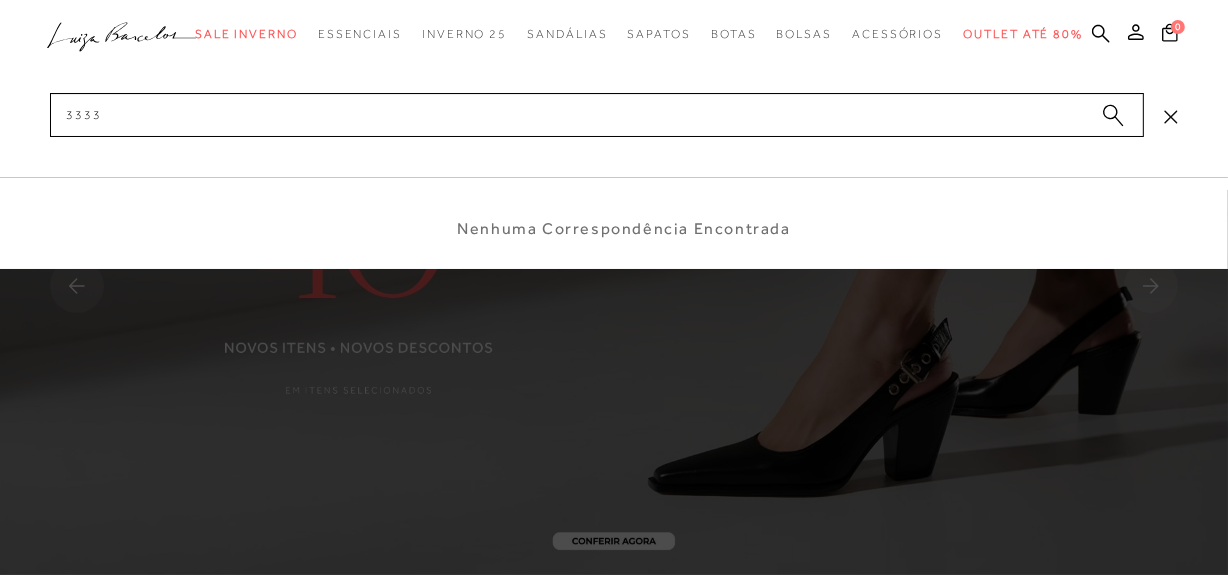 type 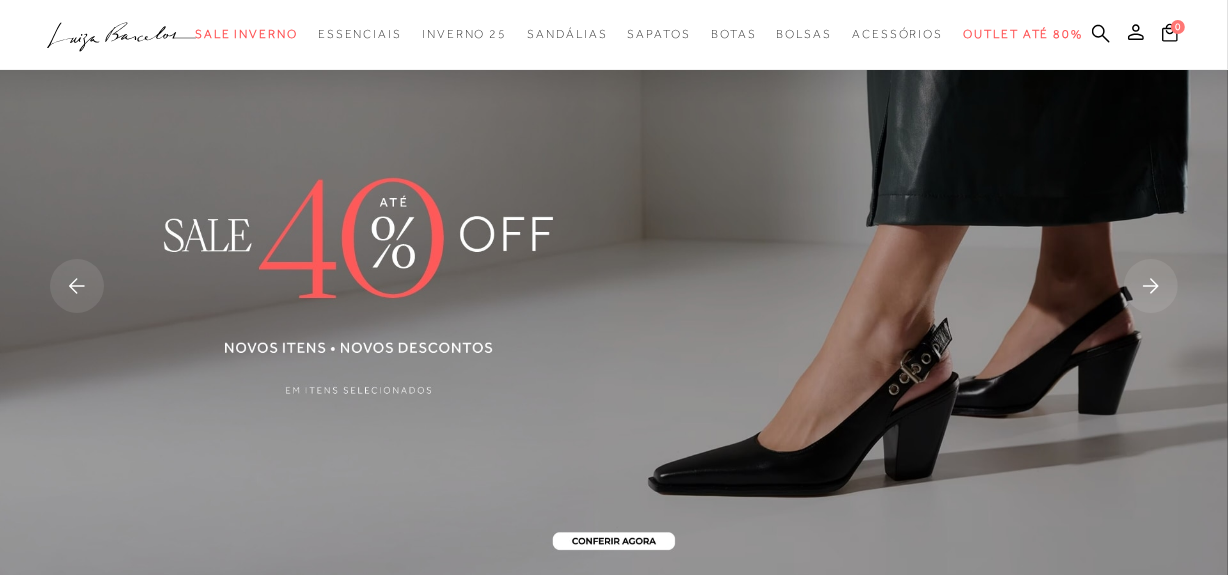 scroll, scrollTop: 0, scrollLeft: 0, axis: both 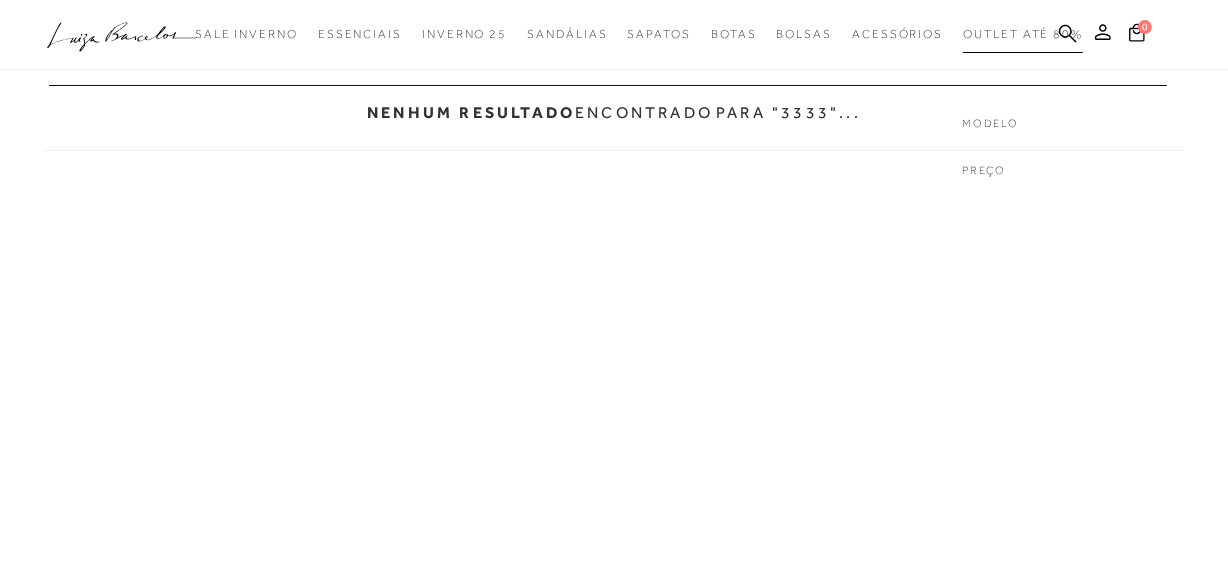 click on "Outlet até 80%" at bounding box center [1023, 34] 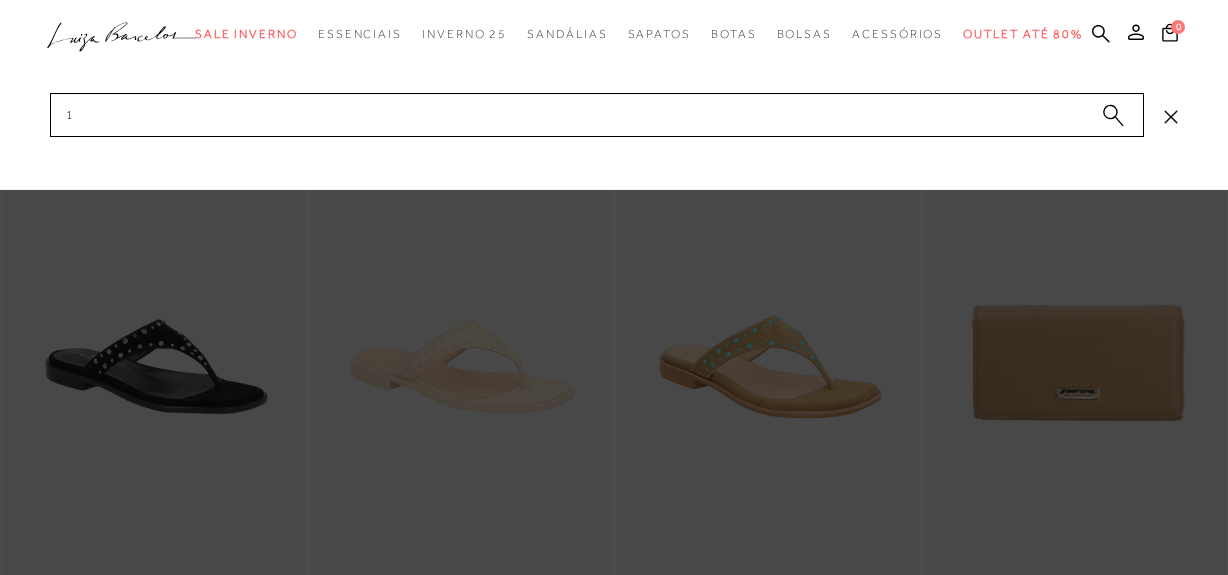 scroll, scrollTop: 0, scrollLeft: 0, axis: both 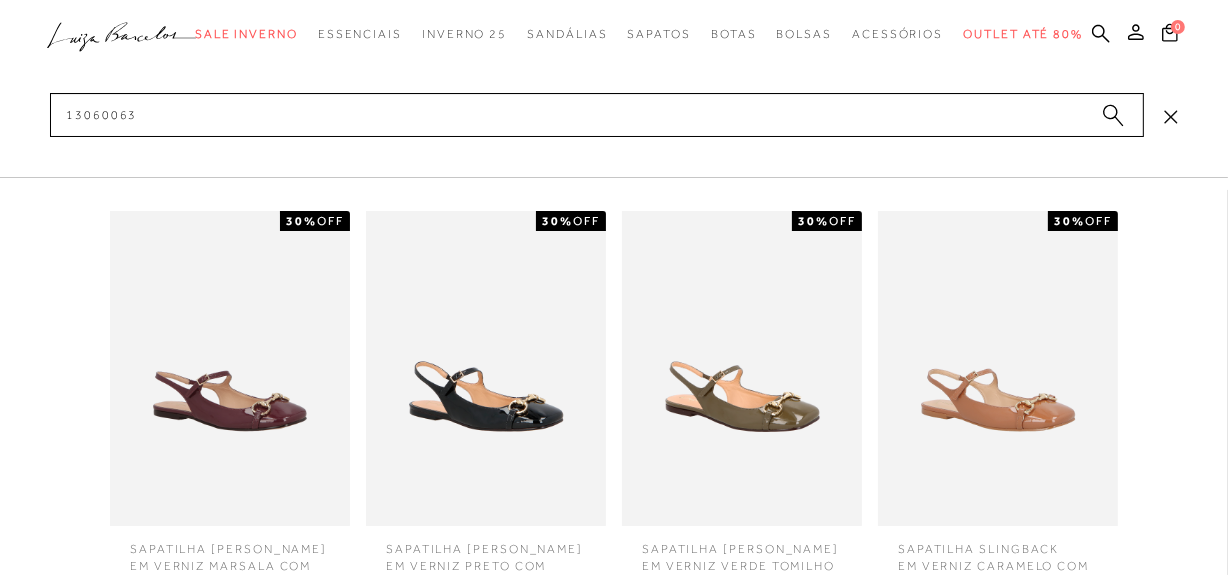 type on "13060063" 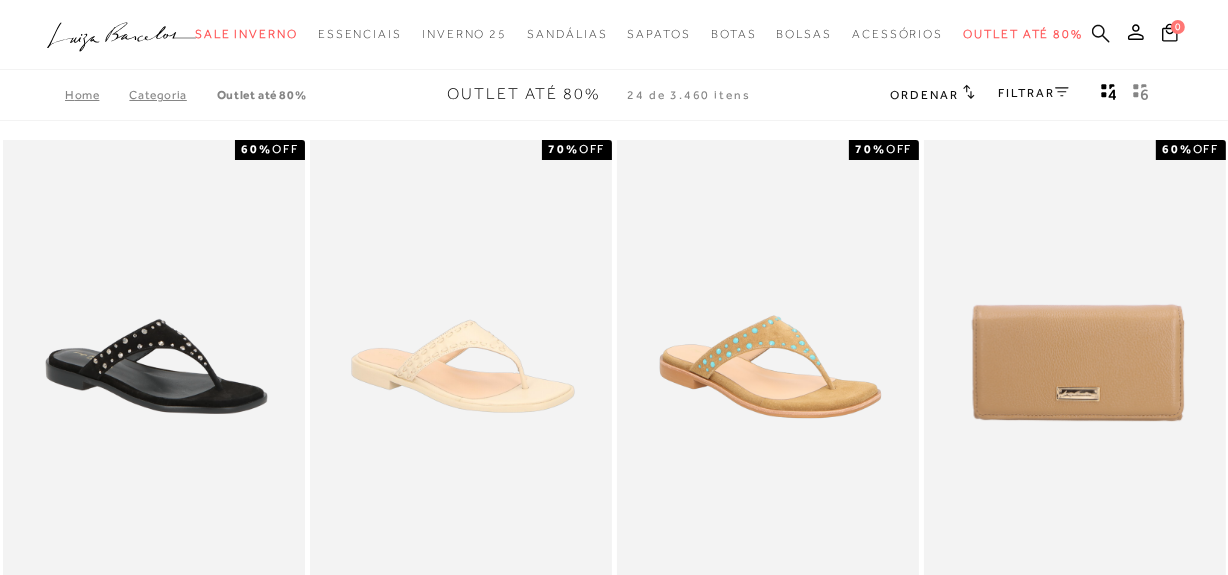 click 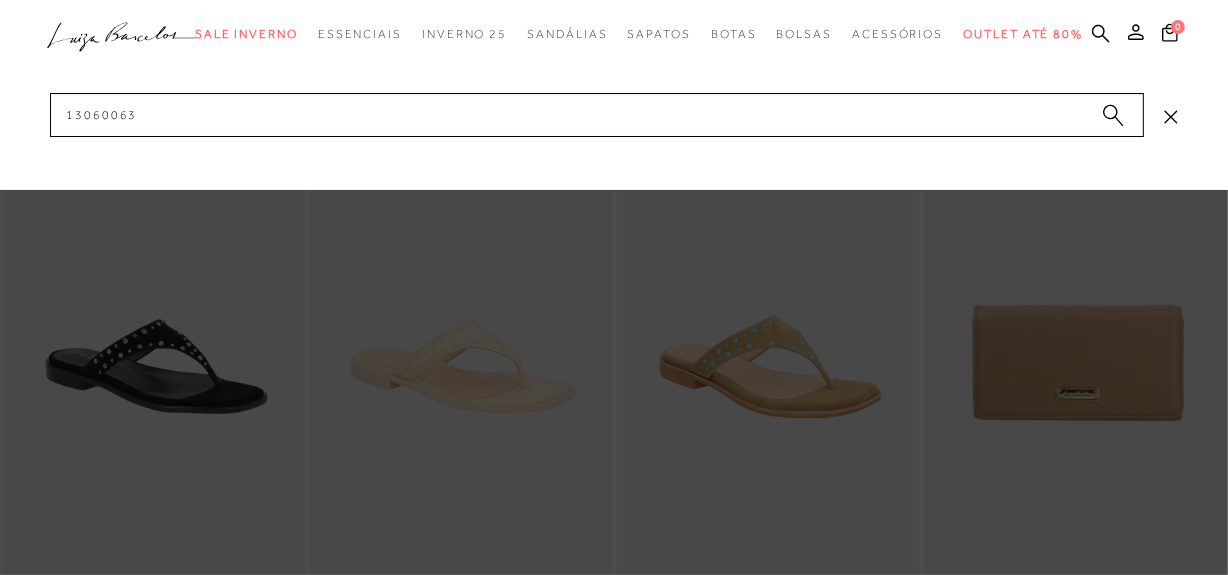 click 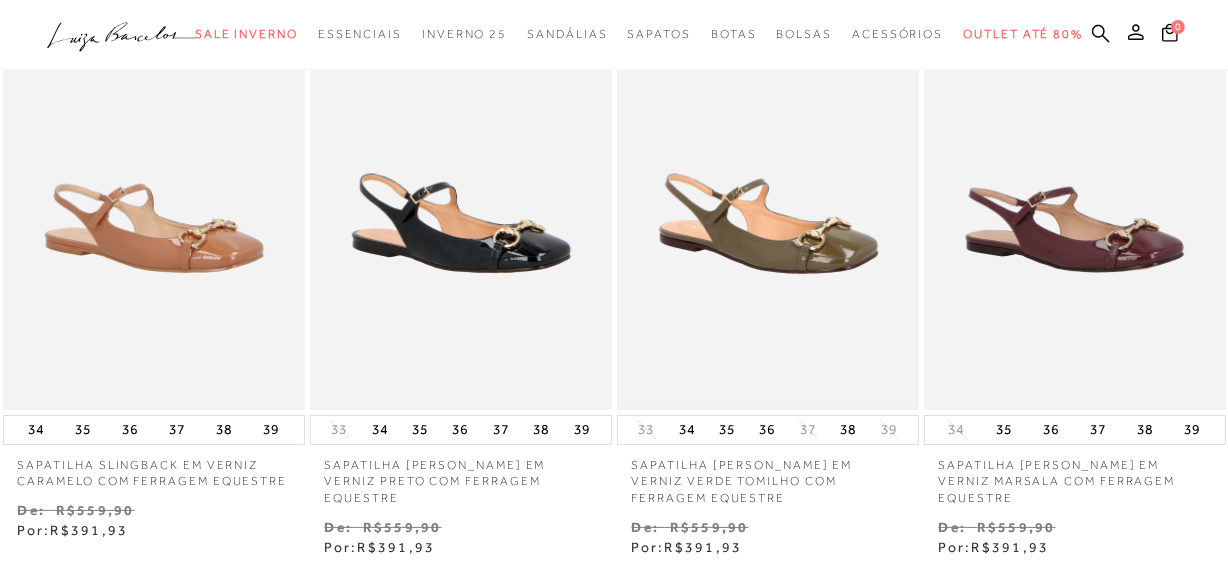 scroll, scrollTop: 272, scrollLeft: 0, axis: vertical 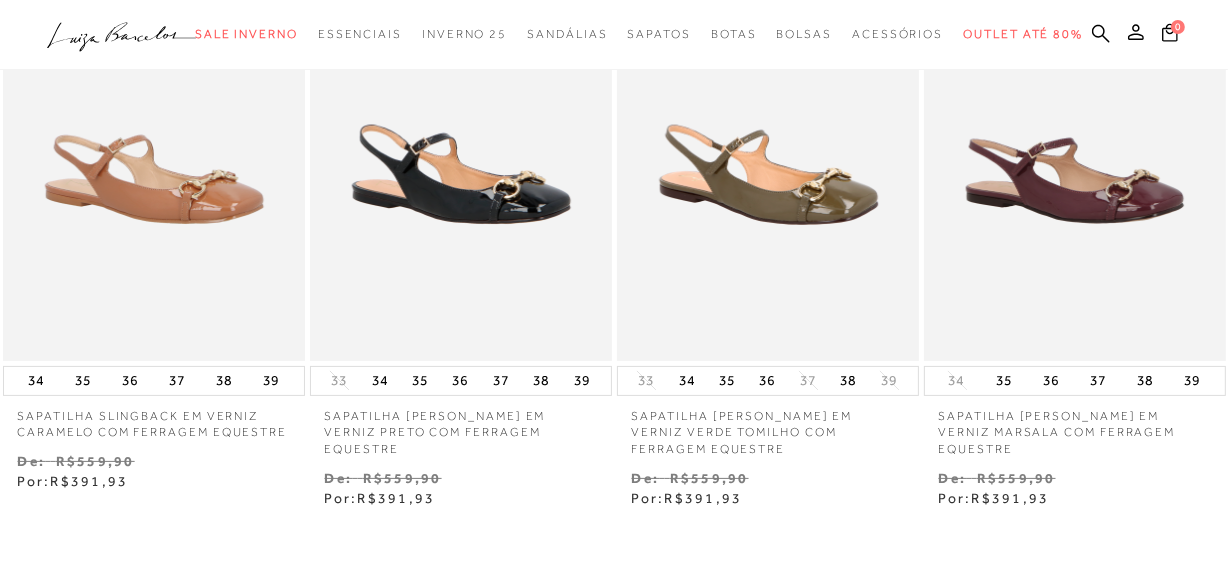 type 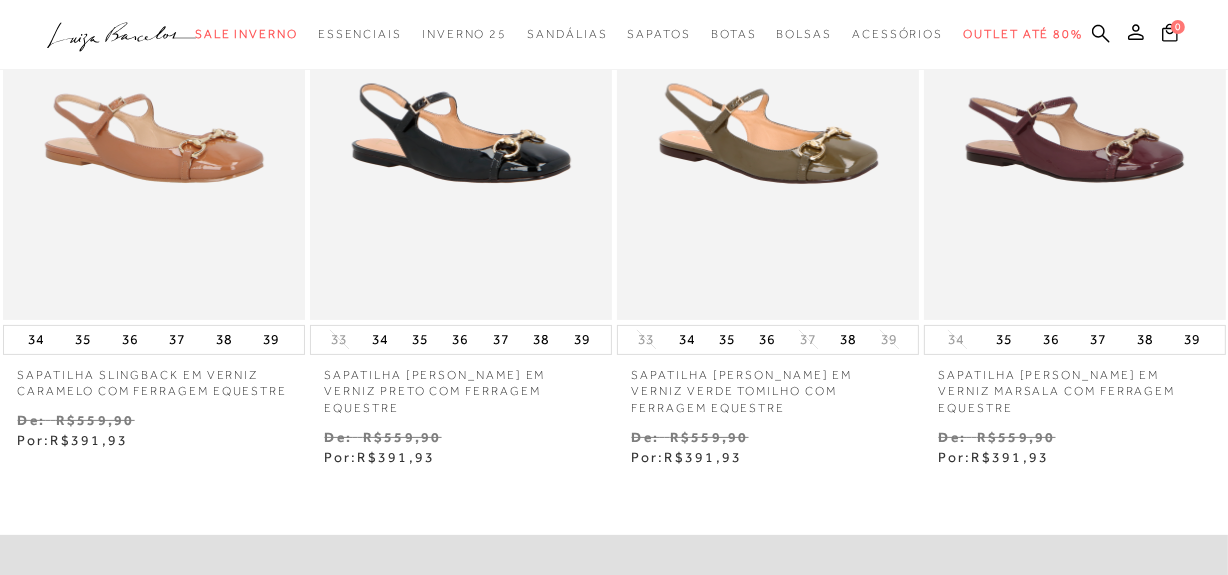 click at bounding box center (1156, -174) 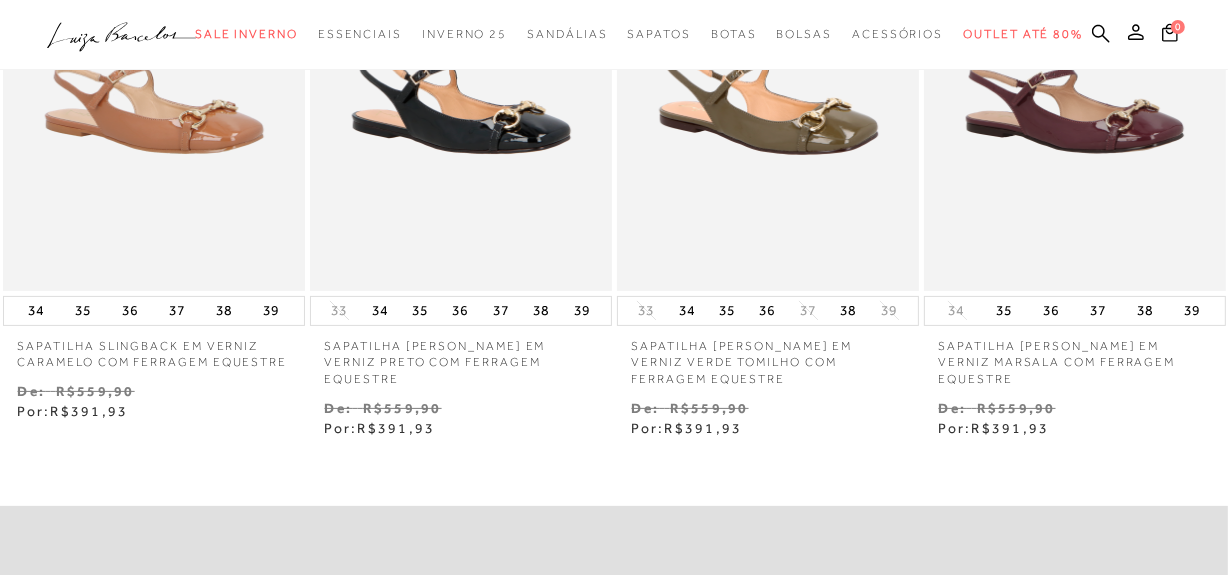 click at bounding box center (1156, -203) 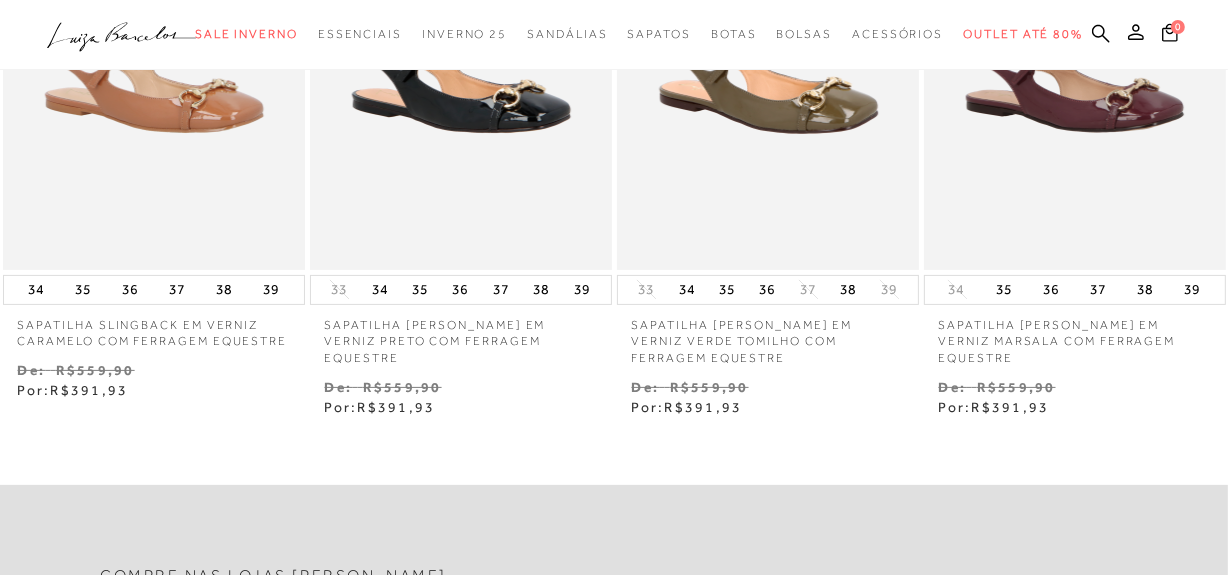 click at bounding box center [1156, -224] 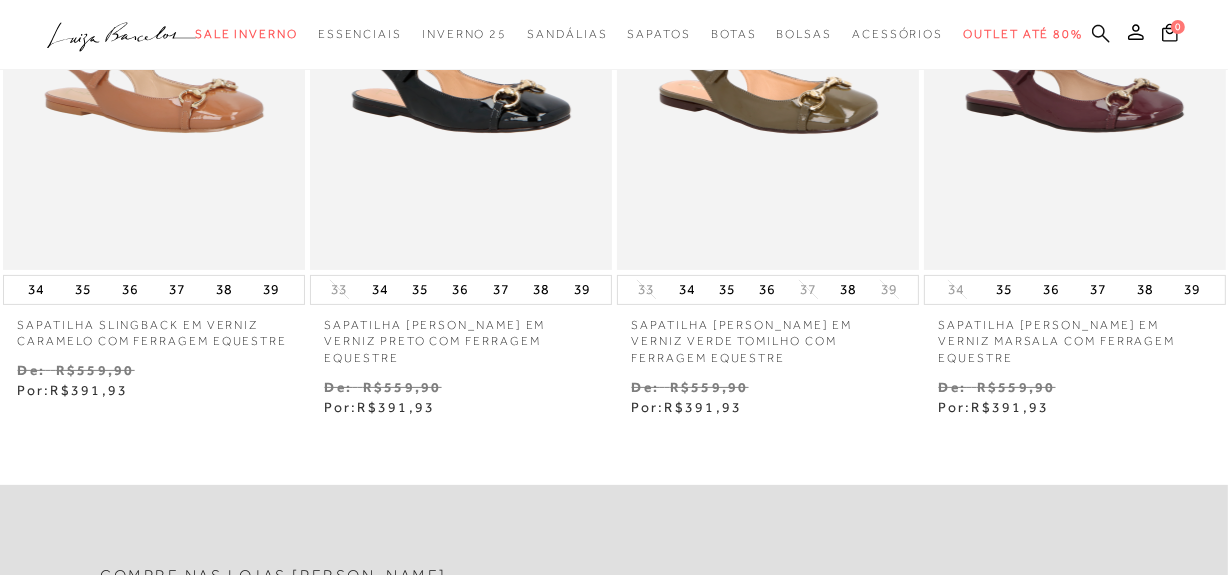 click 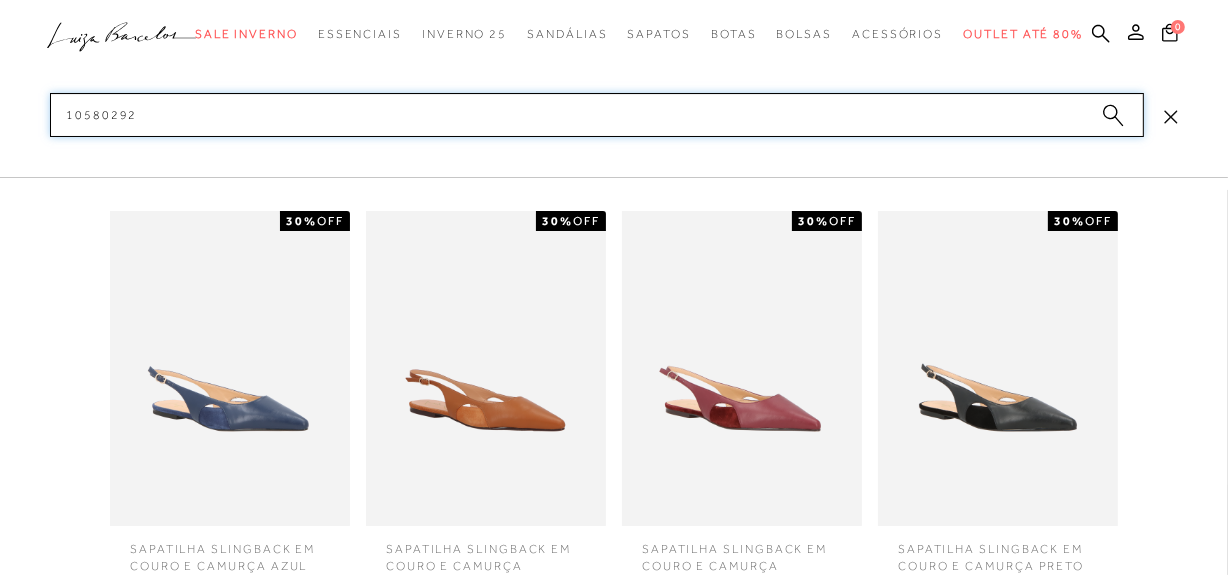 type on "10580292" 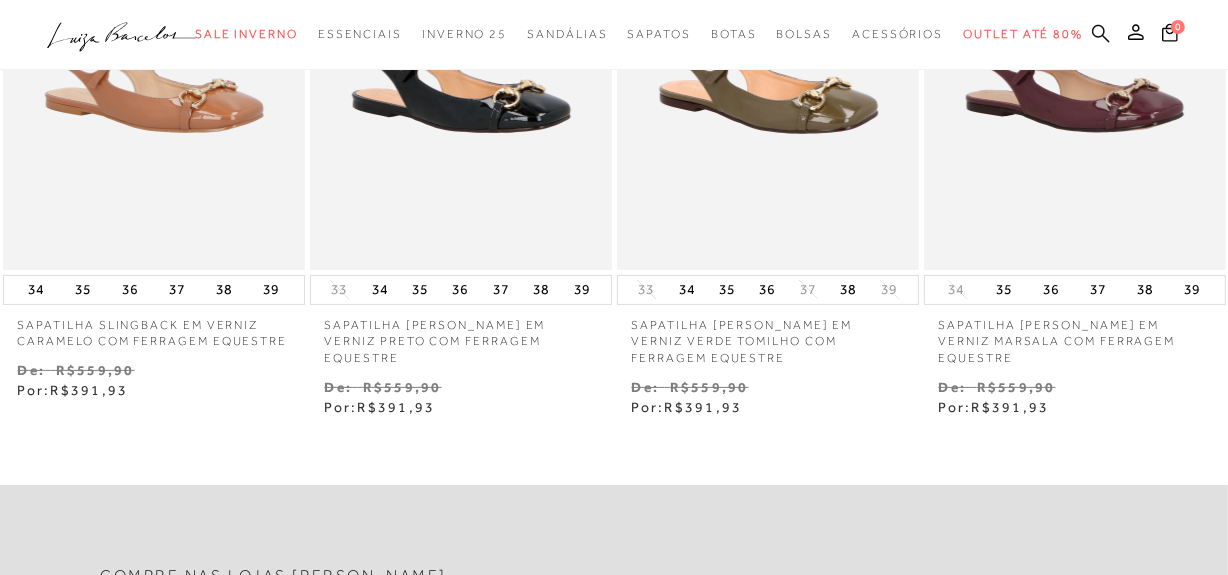 click 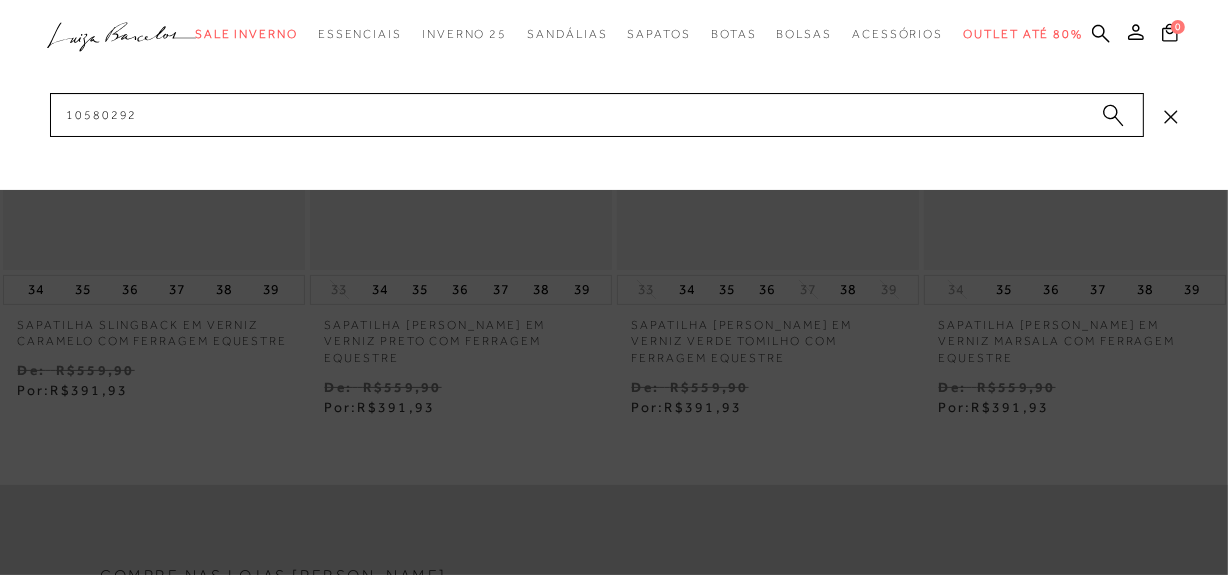 click 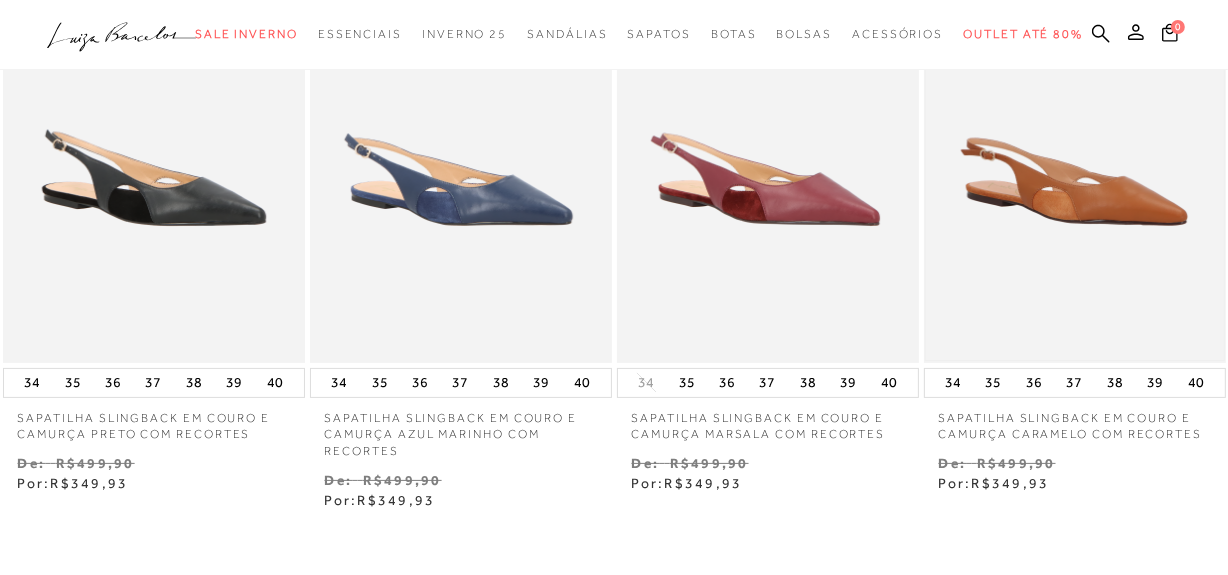 scroll, scrollTop: 363, scrollLeft: 0, axis: vertical 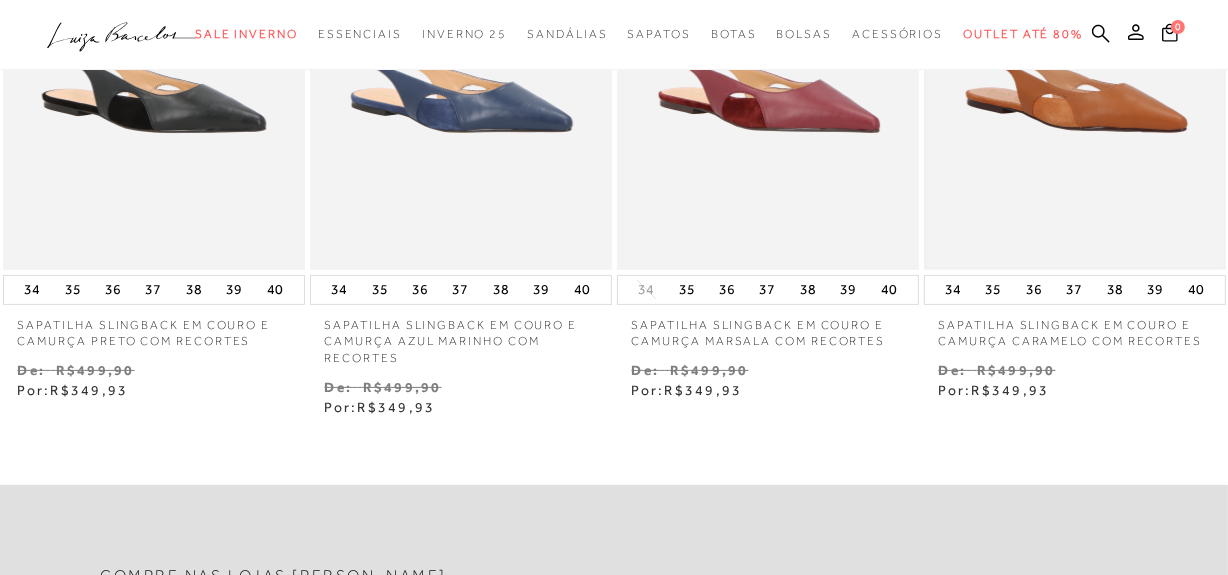 type 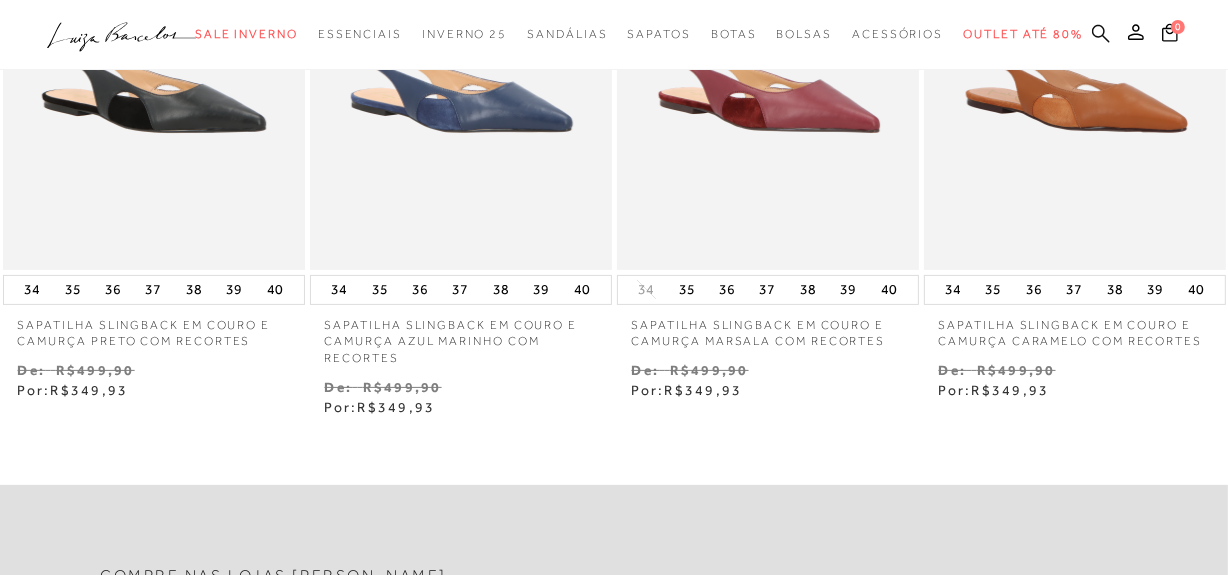 click 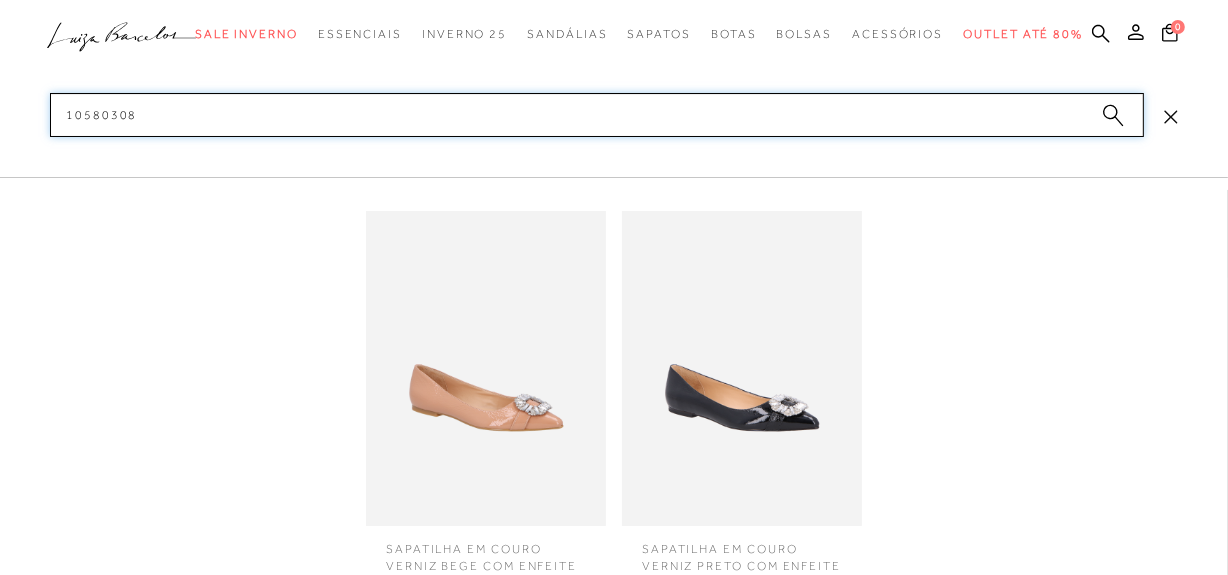 scroll, scrollTop: 1000, scrollLeft: 0, axis: vertical 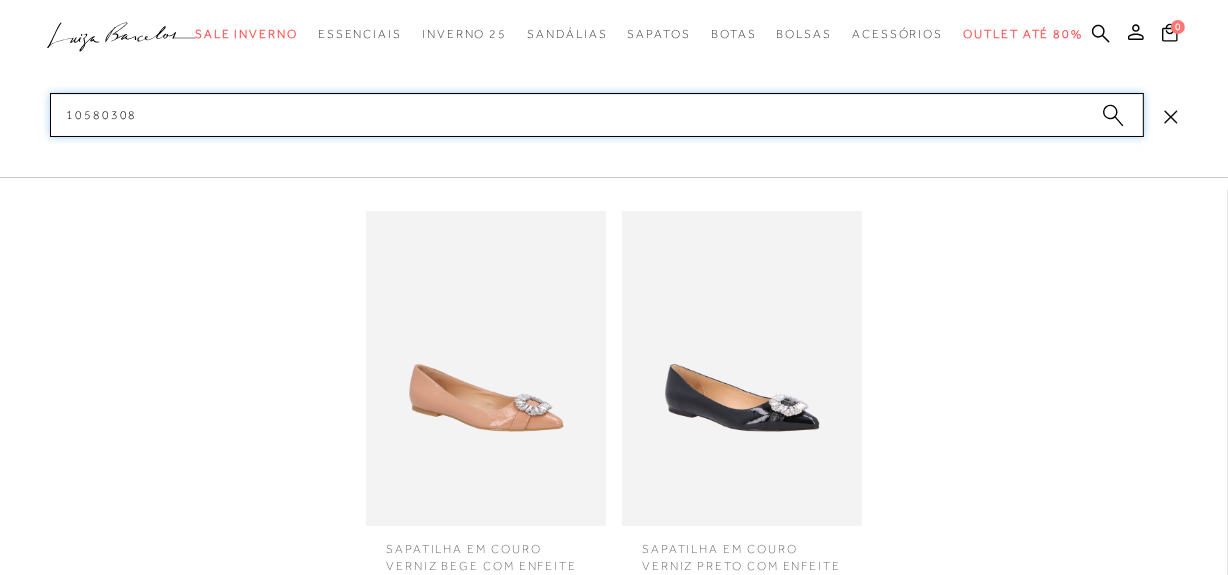 type on "10580308" 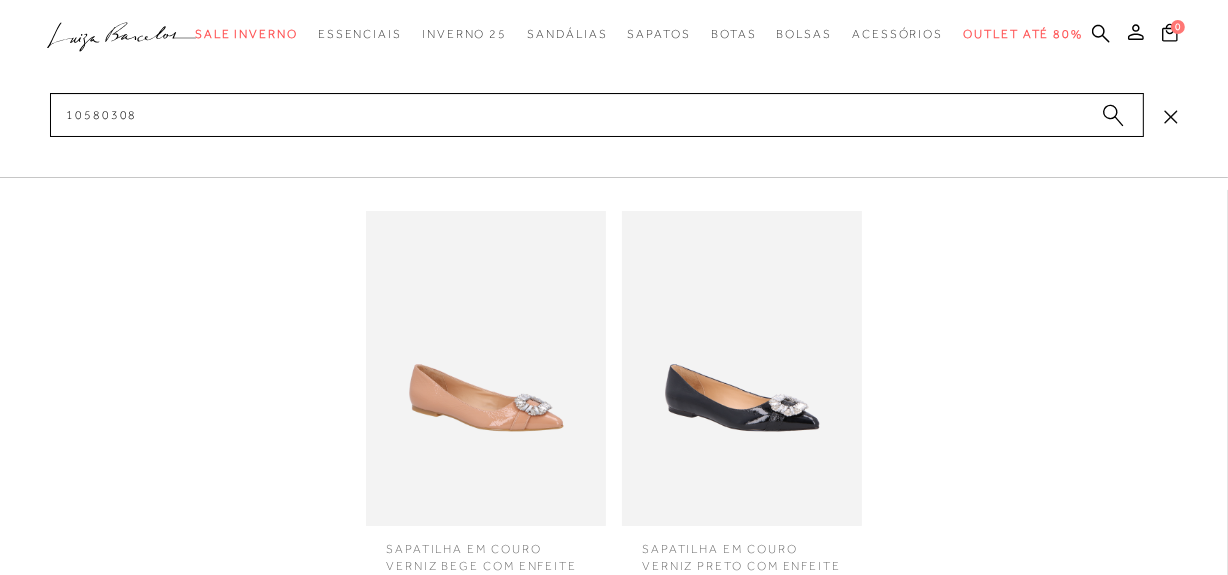click 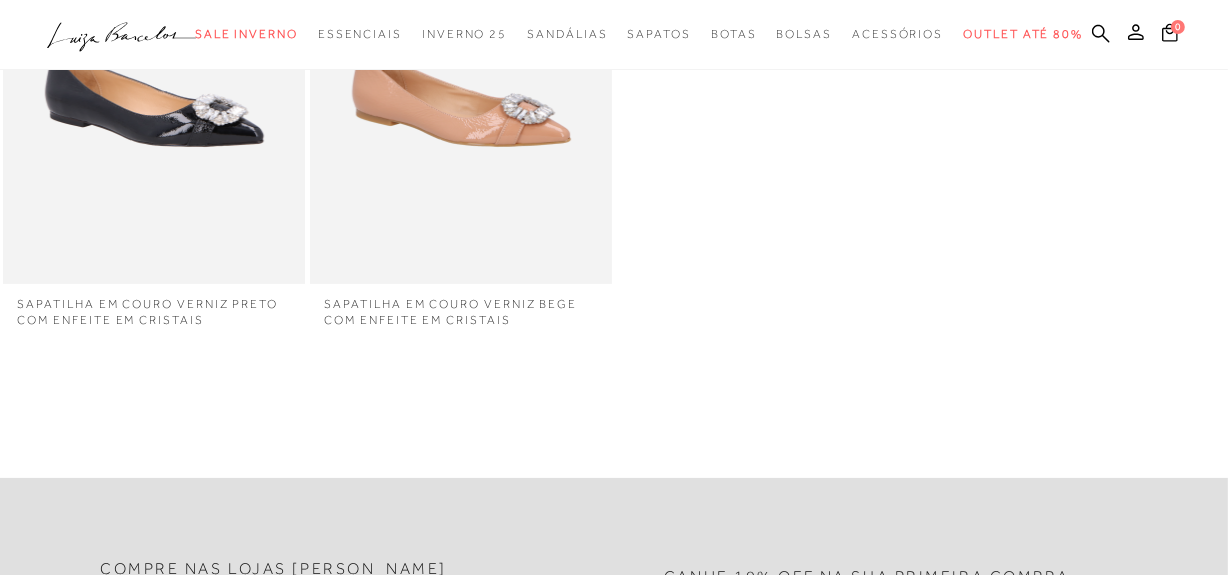 scroll, scrollTop: 363, scrollLeft: 0, axis: vertical 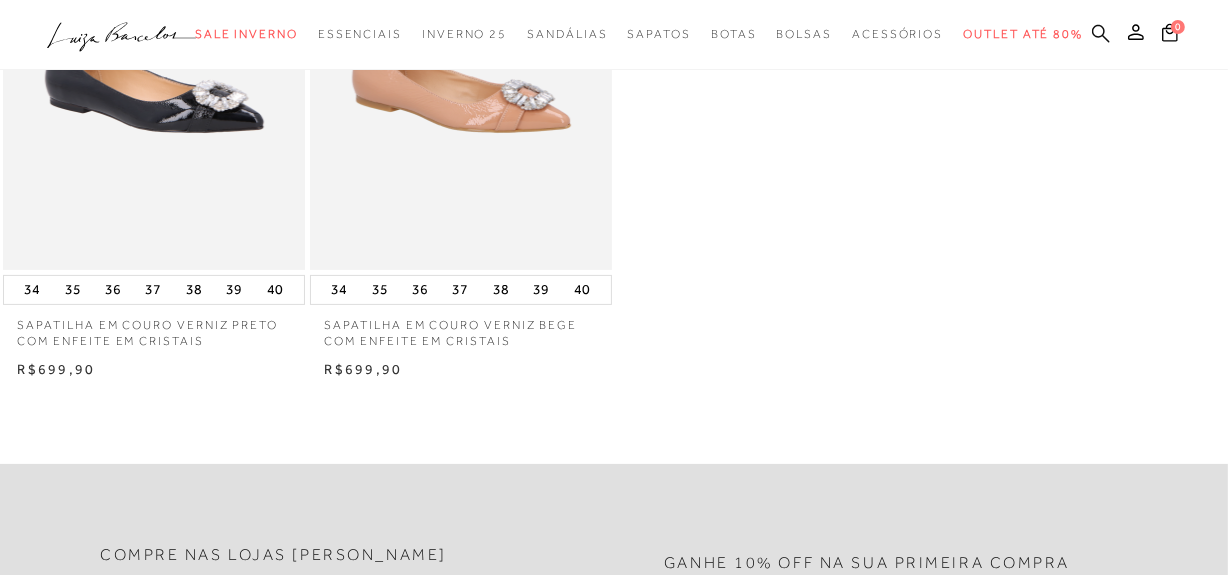 click 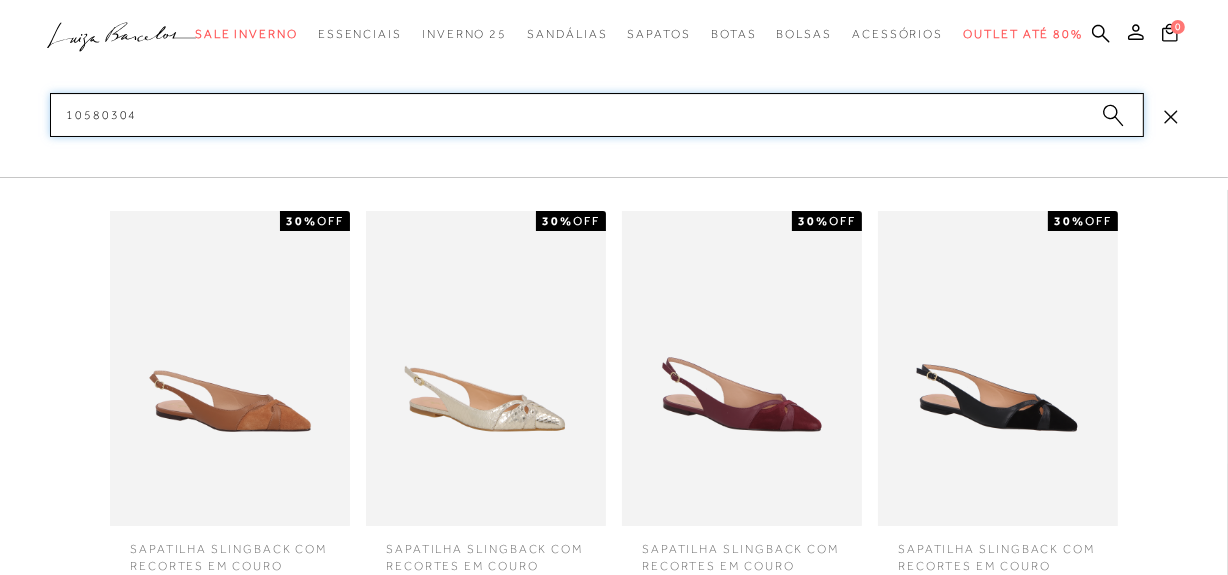 type on "10580304" 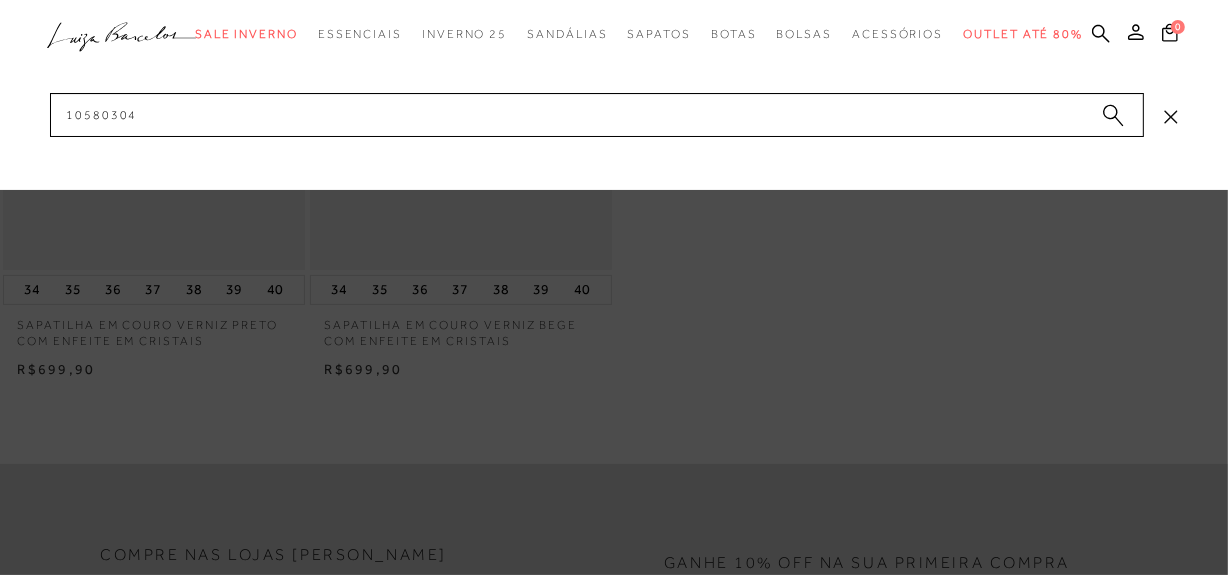 click 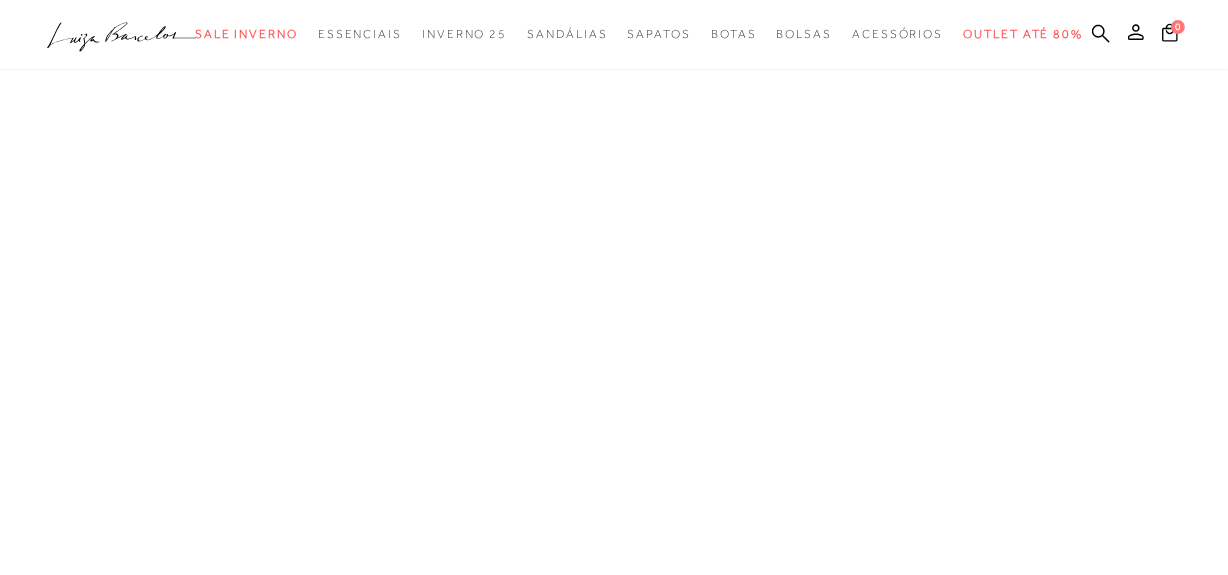 scroll, scrollTop: 0, scrollLeft: 0, axis: both 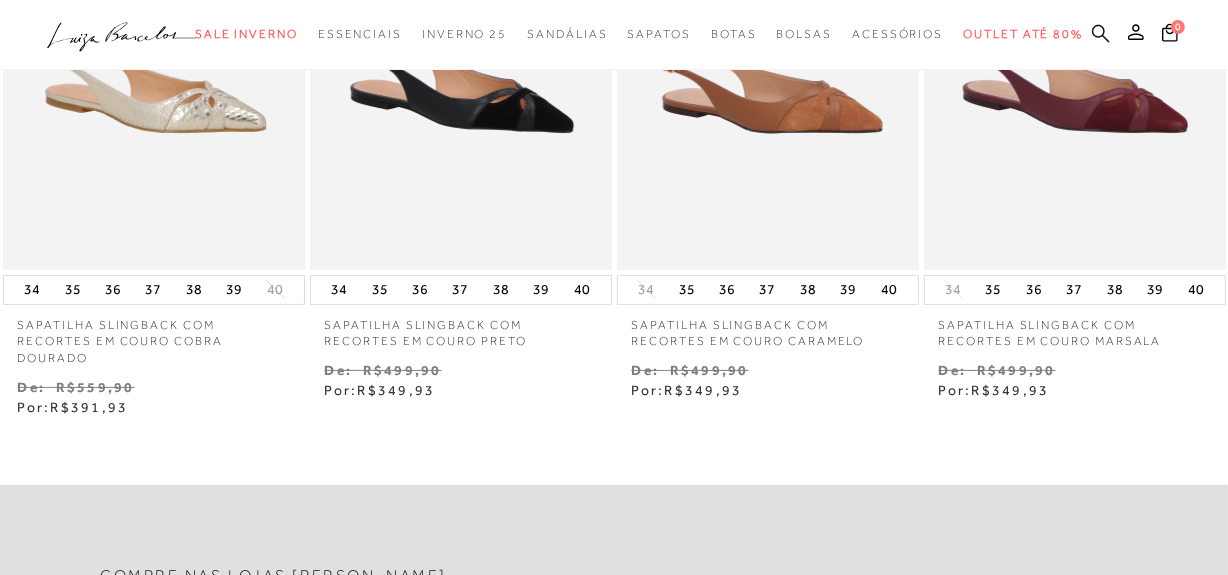 click 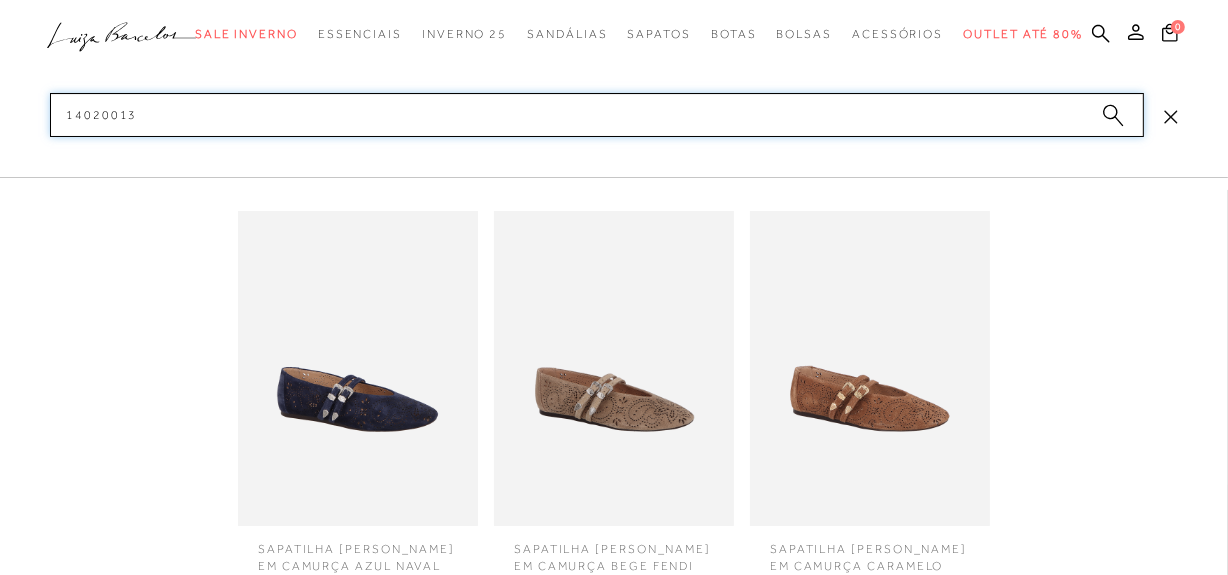 type on "14020013" 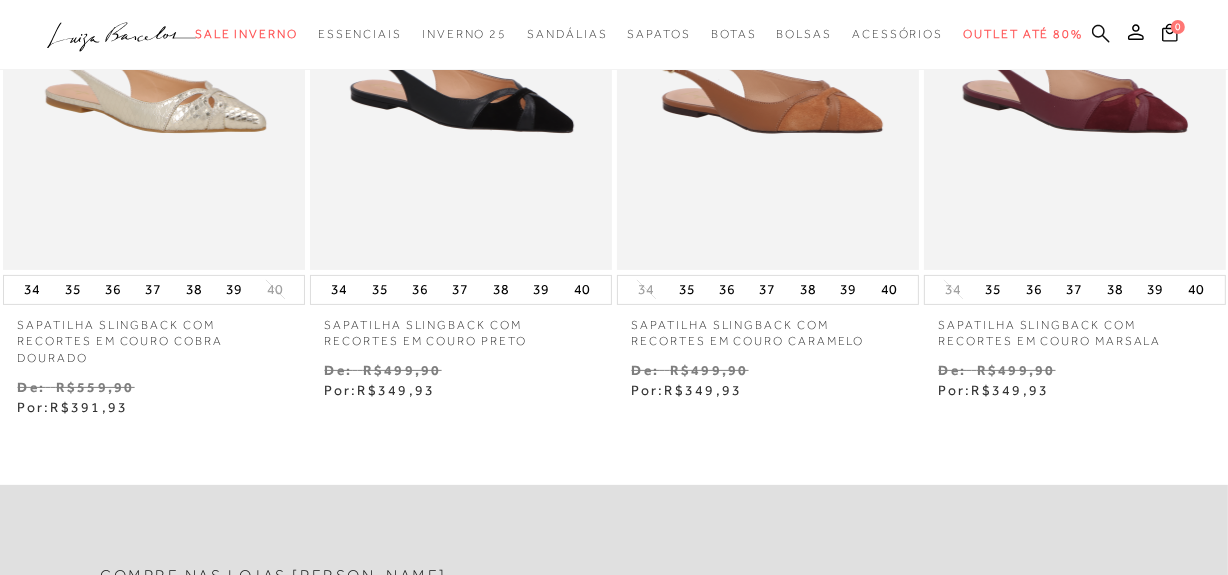 click 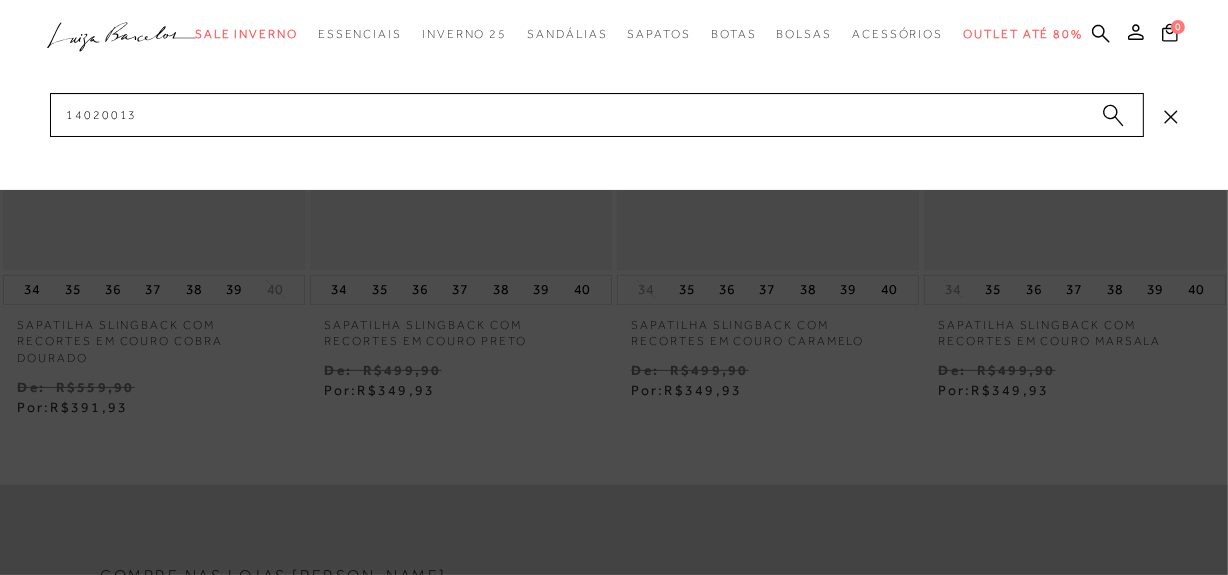 click 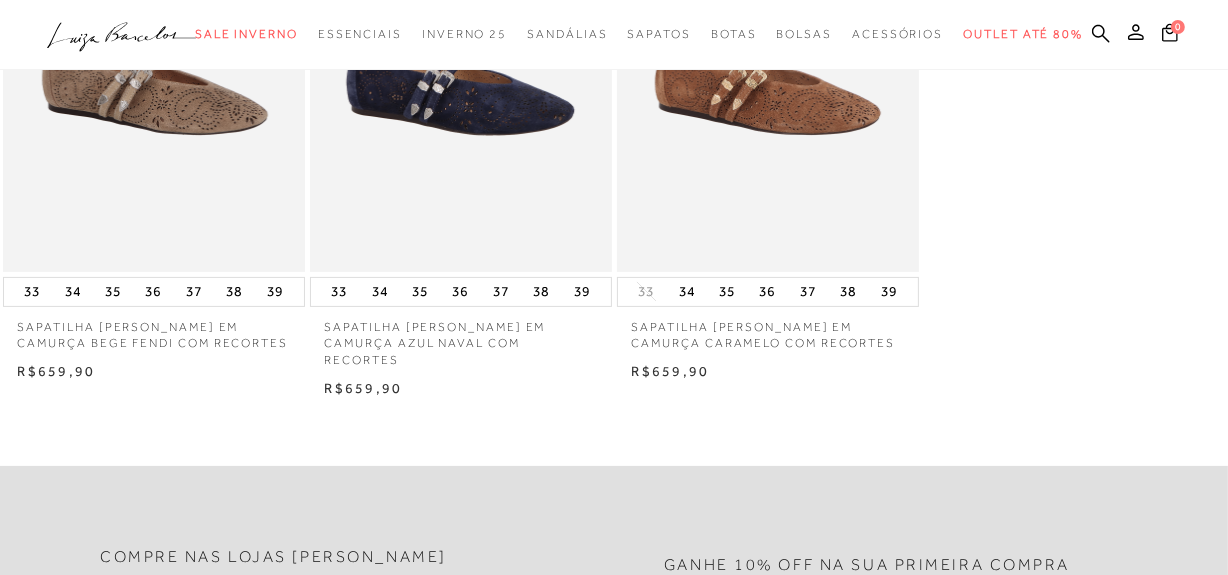 scroll, scrollTop: 363, scrollLeft: 0, axis: vertical 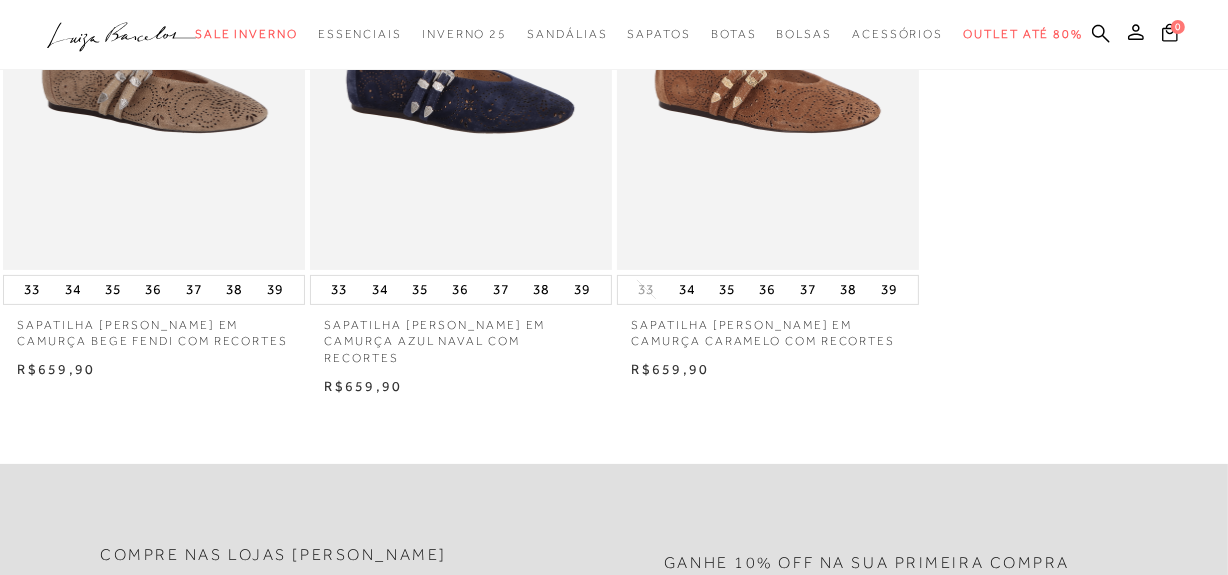 type 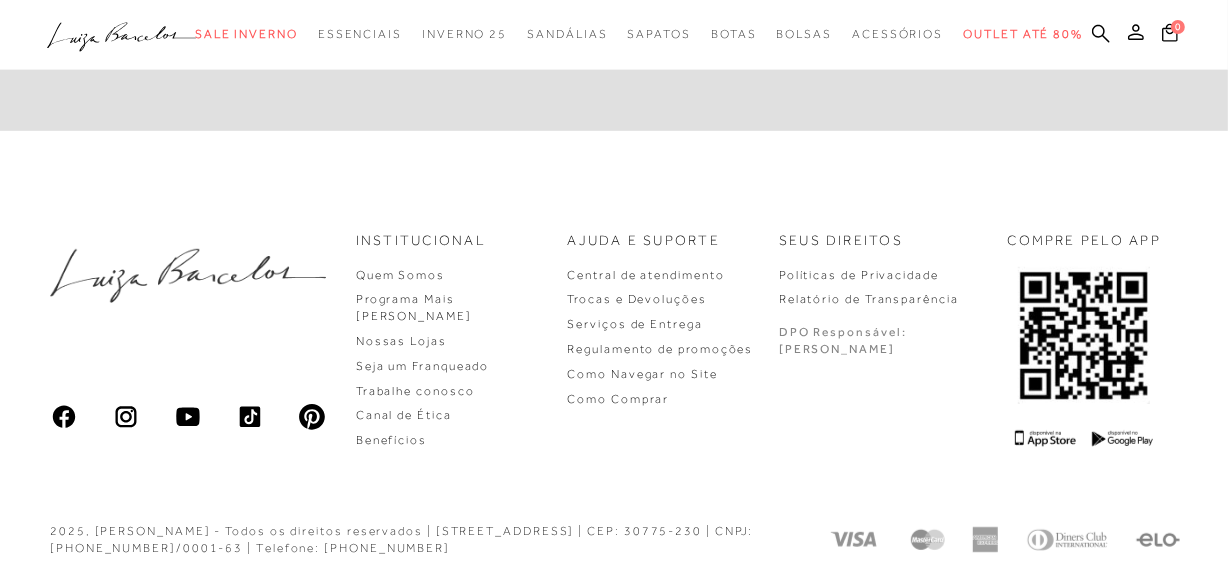 scroll, scrollTop: 995, scrollLeft: 0, axis: vertical 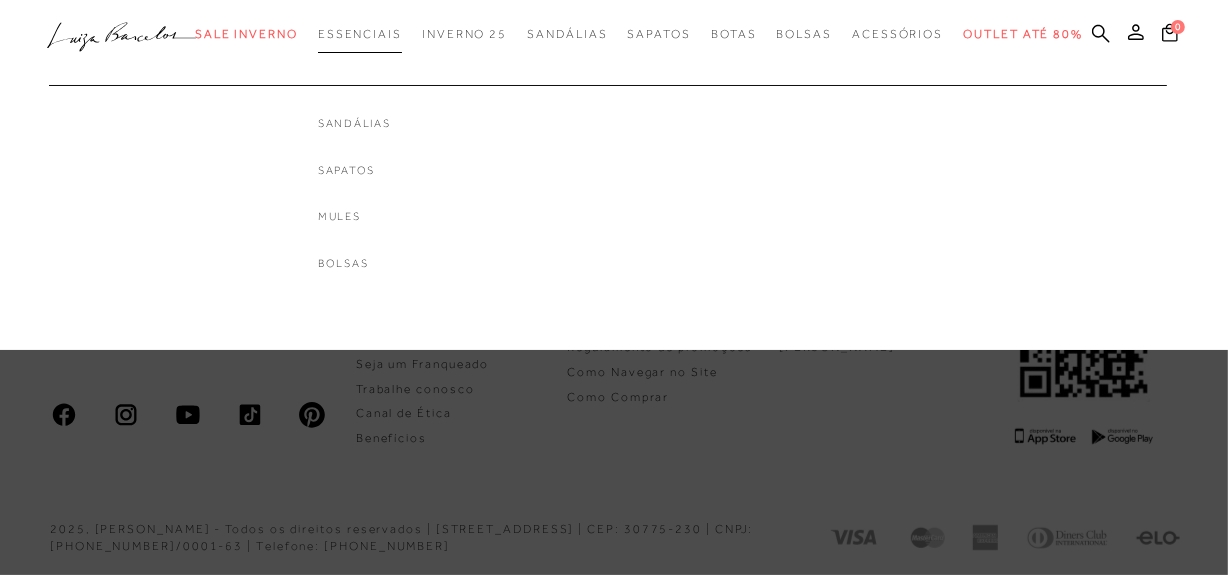 click at bounding box center (1156, -856) 